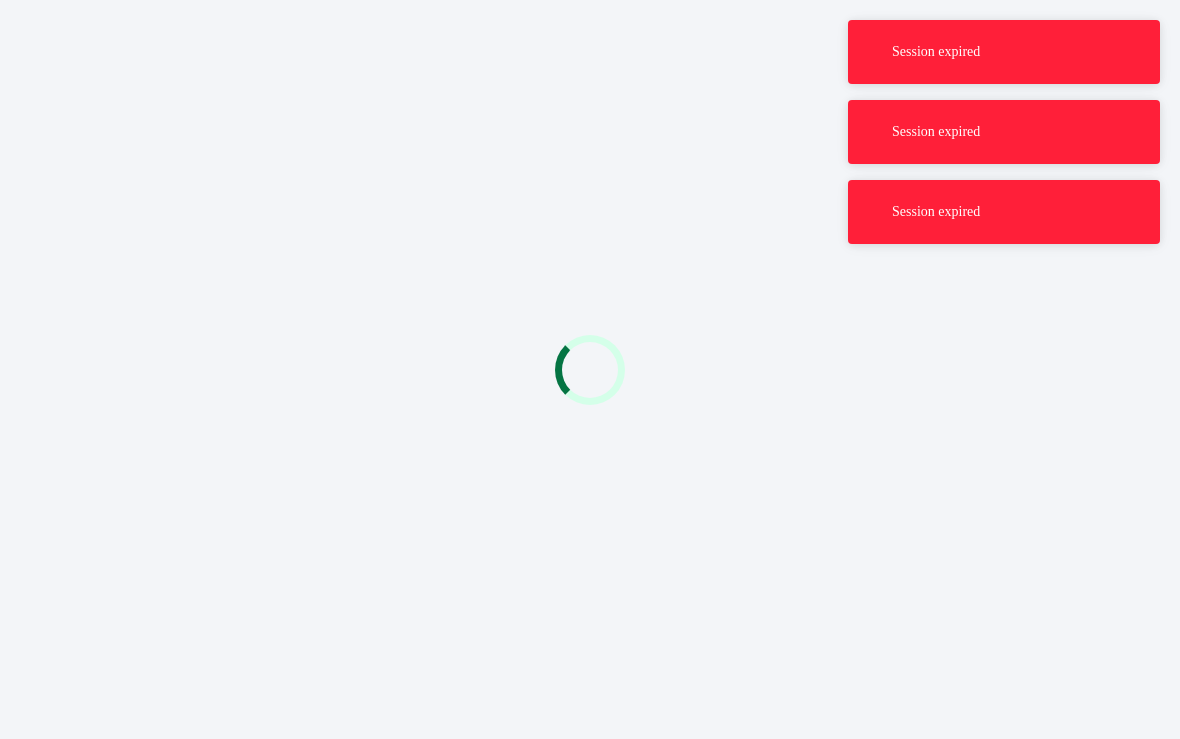 scroll, scrollTop: 0, scrollLeft: 0, axis: both 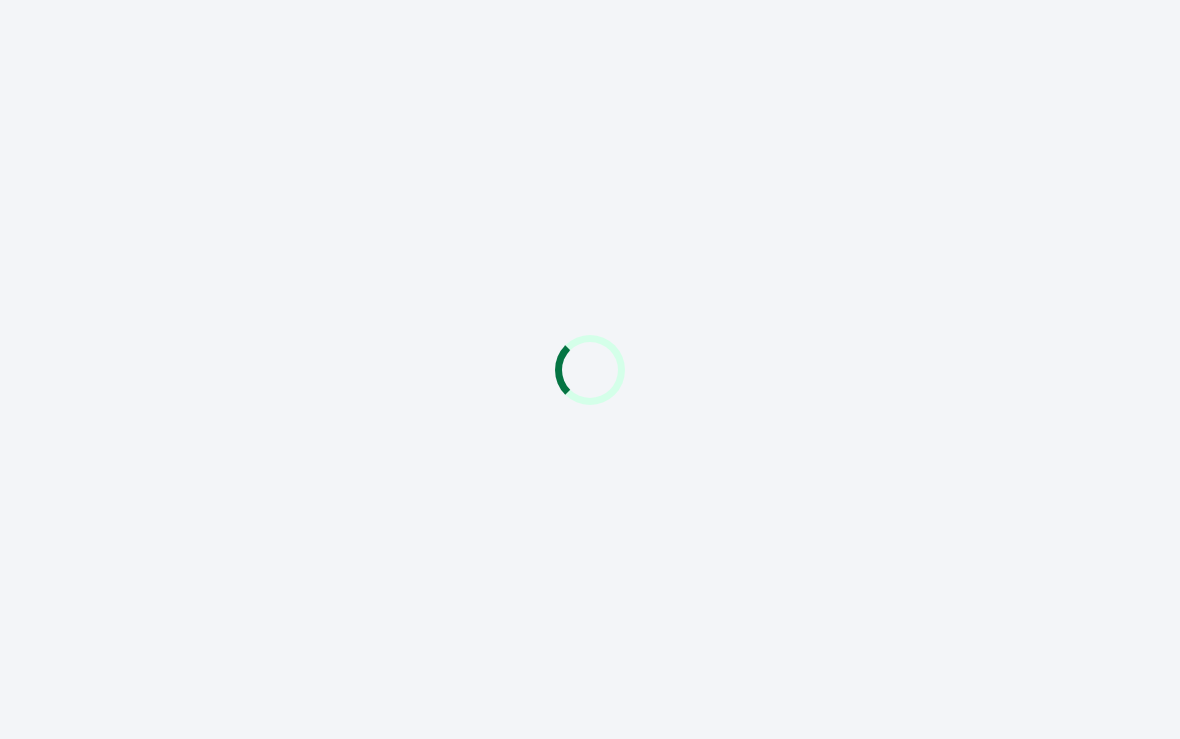 click at bounding box center (590, 369) 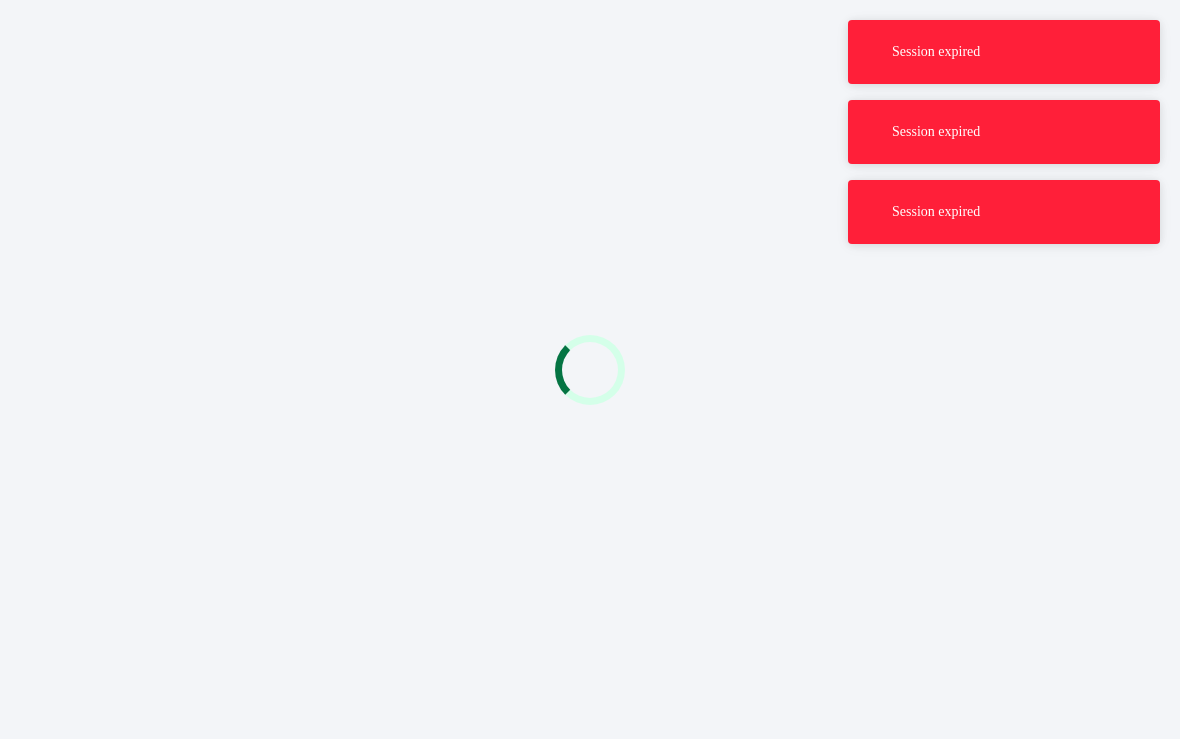scroll, scrollTop: 0, scrollLeft: 0, axis: both 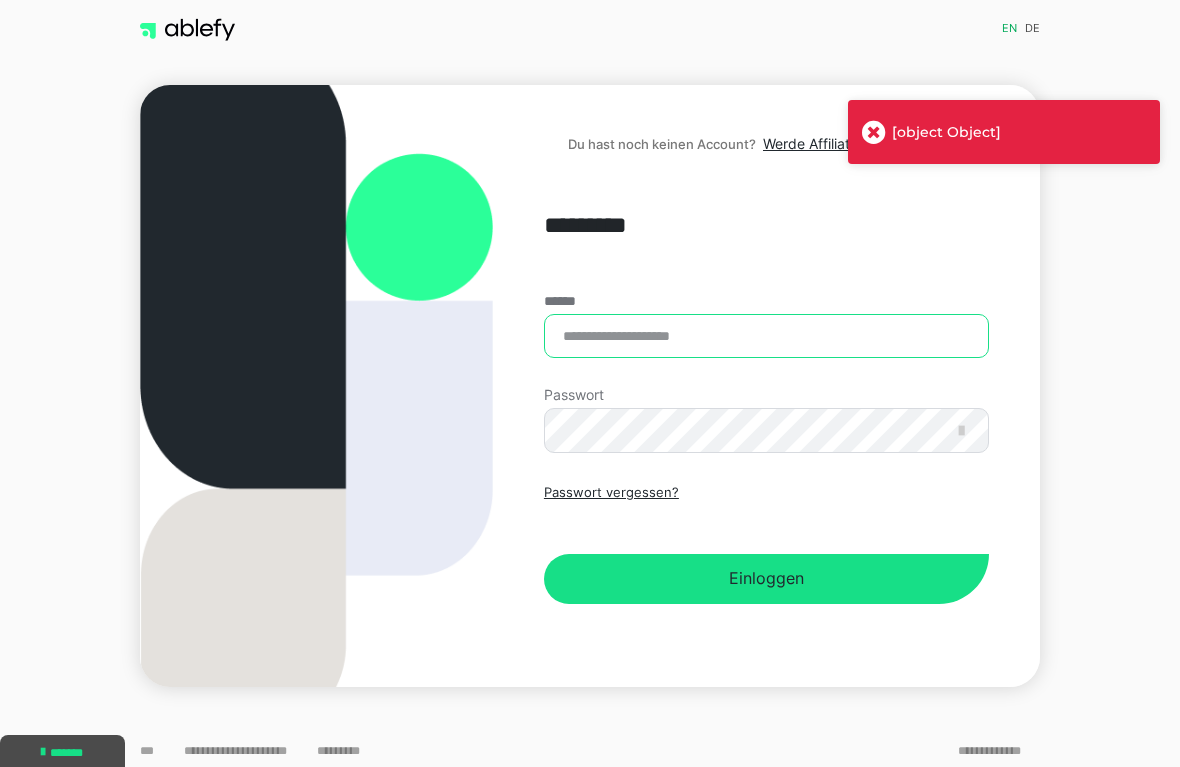 type on "**********" 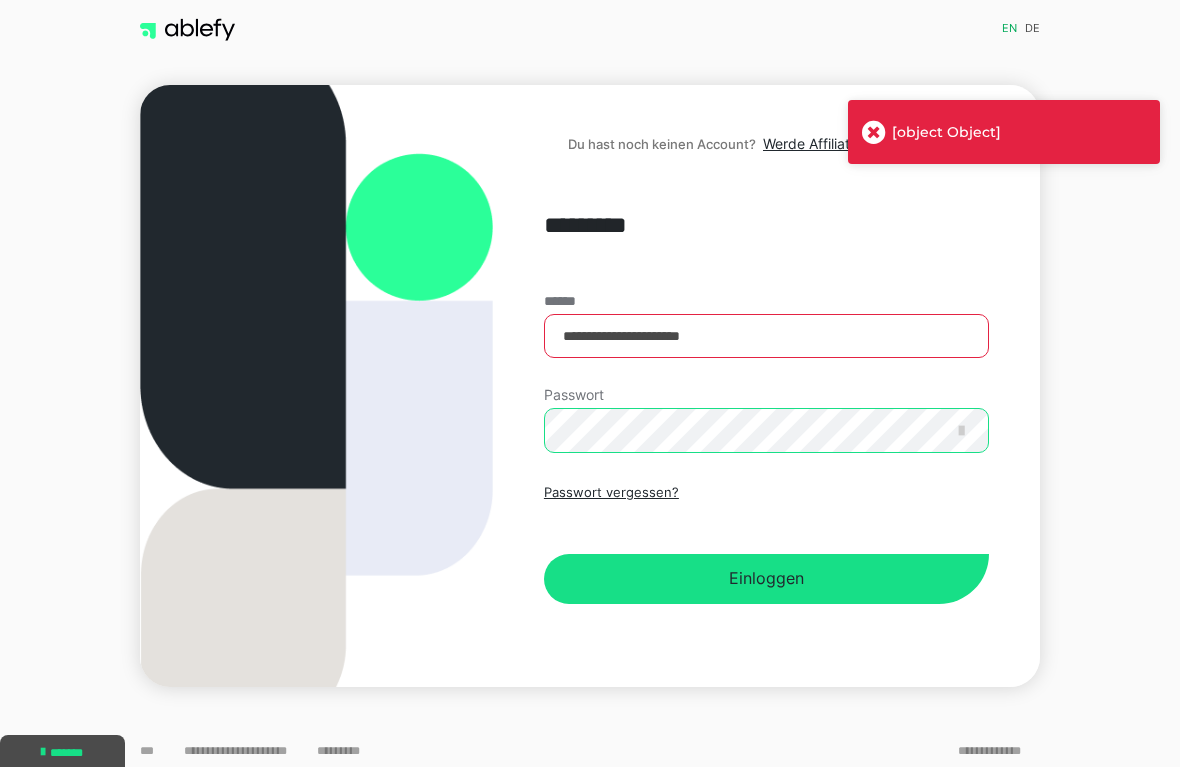 click on "Einloggen" at bounding box center [766, 579] 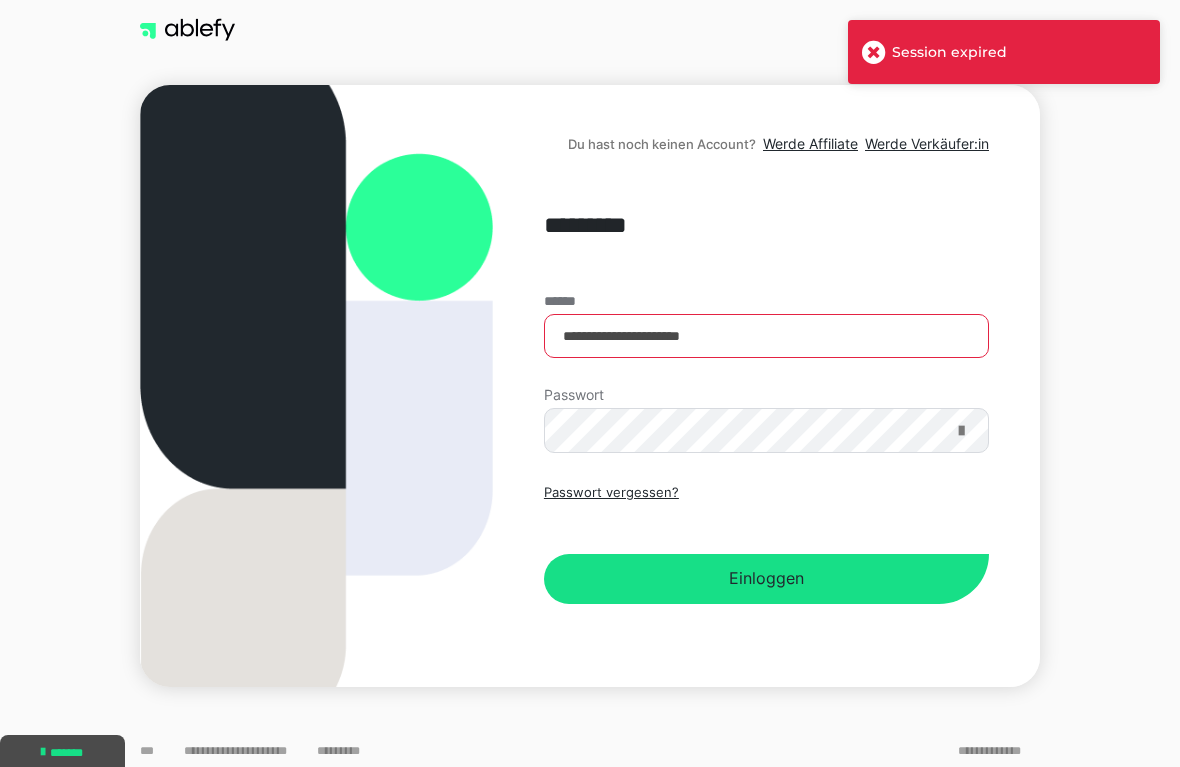 click at bounding box center (961, 431) 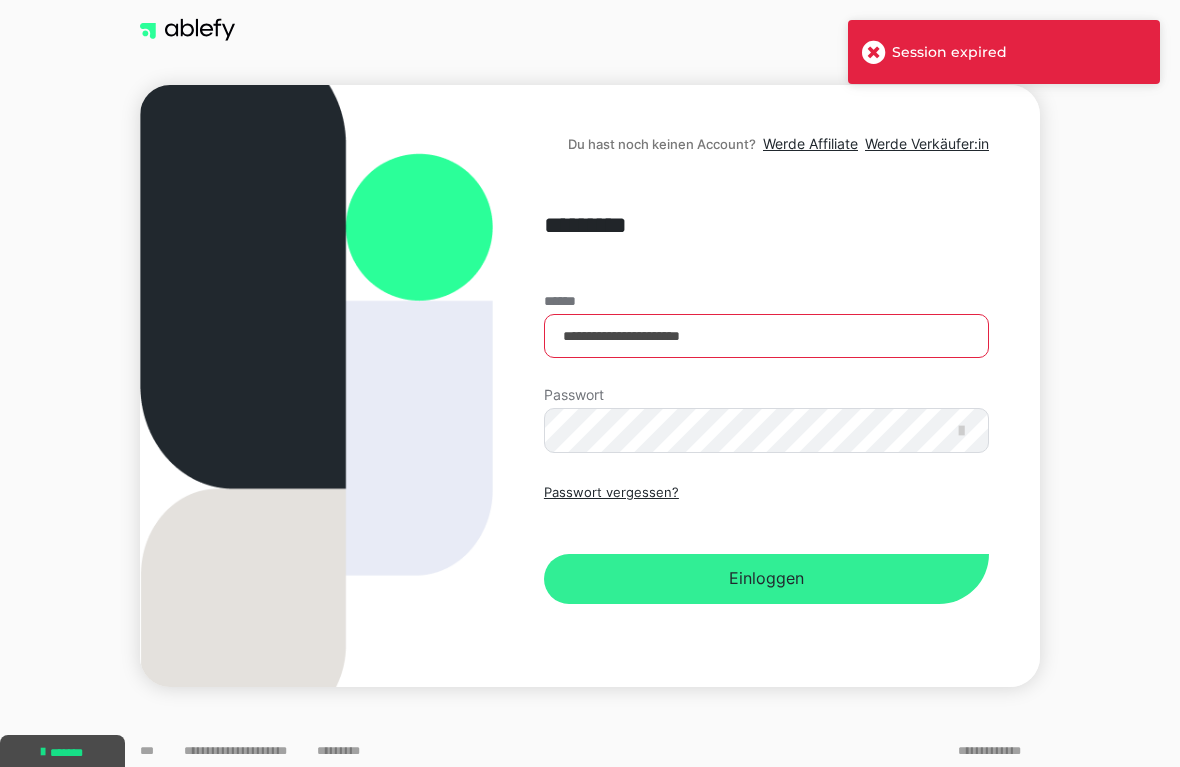 click on "Einloggen" at bounding box center [766, 579] 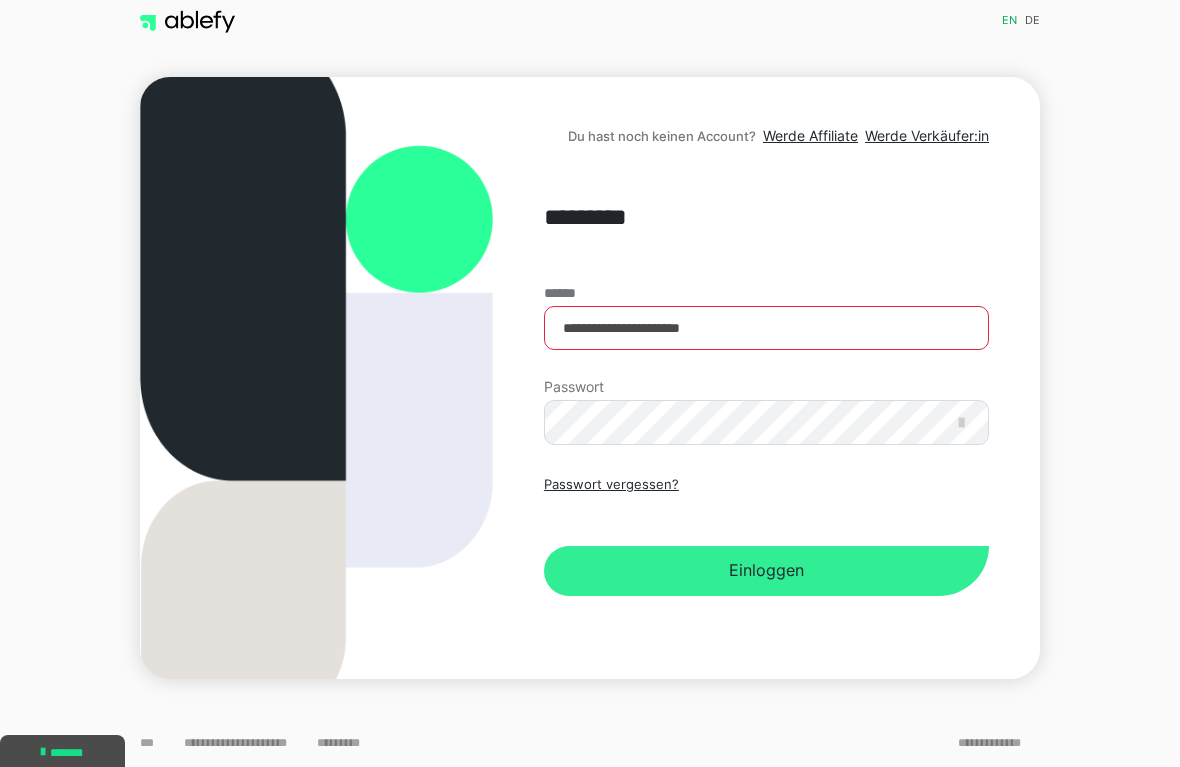 scroll, scrollTop: 8, scrollLeft: 0, axis: vertical 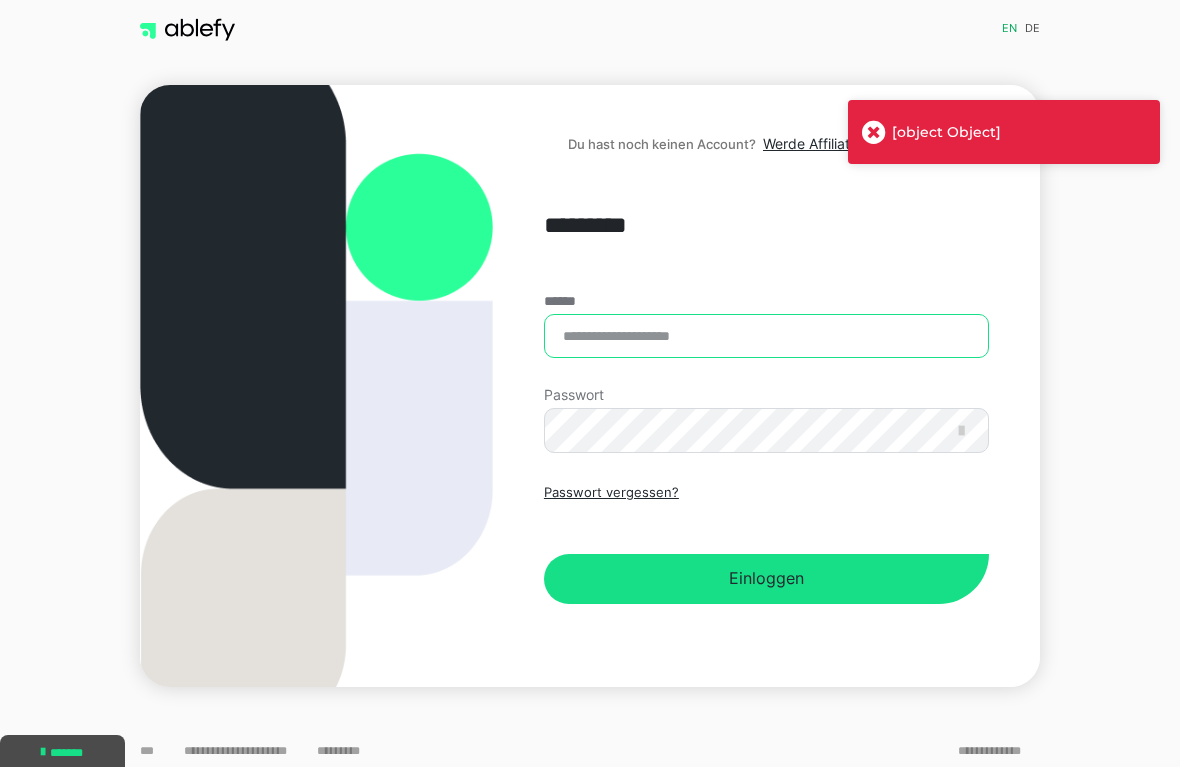type on "**********" 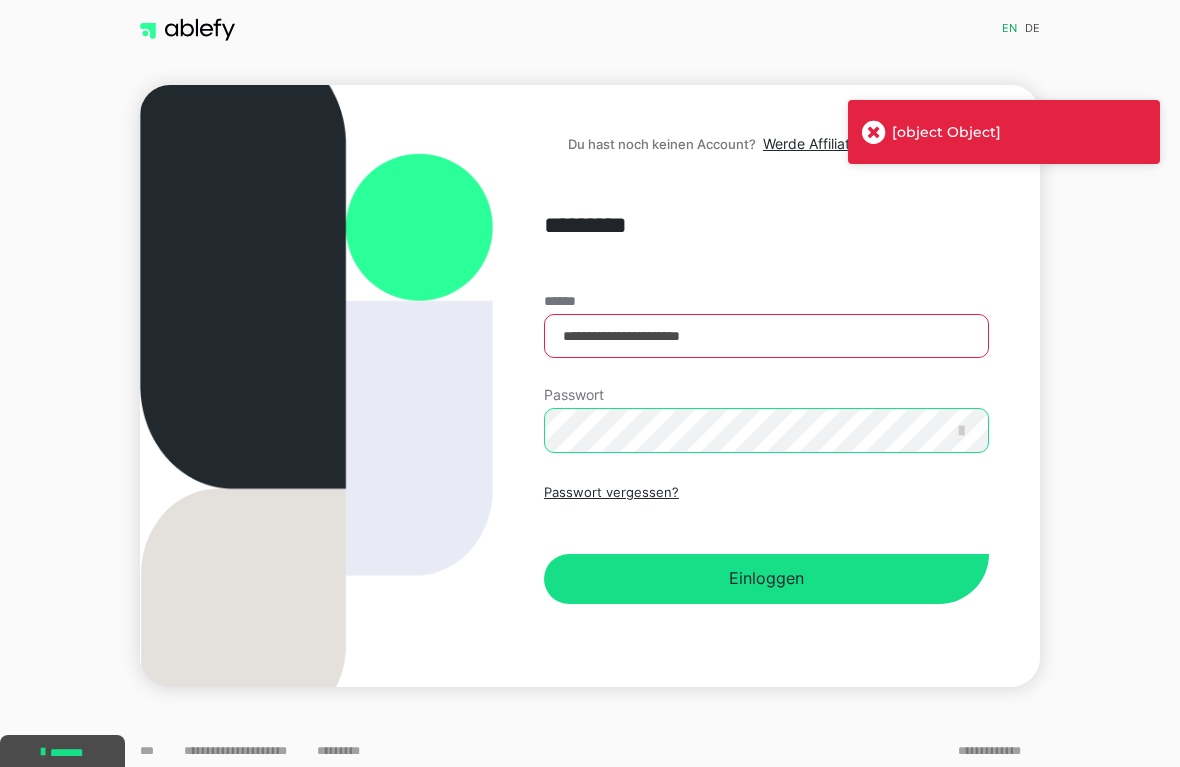 click on "Einloggen" at bounding box center [766, 579] 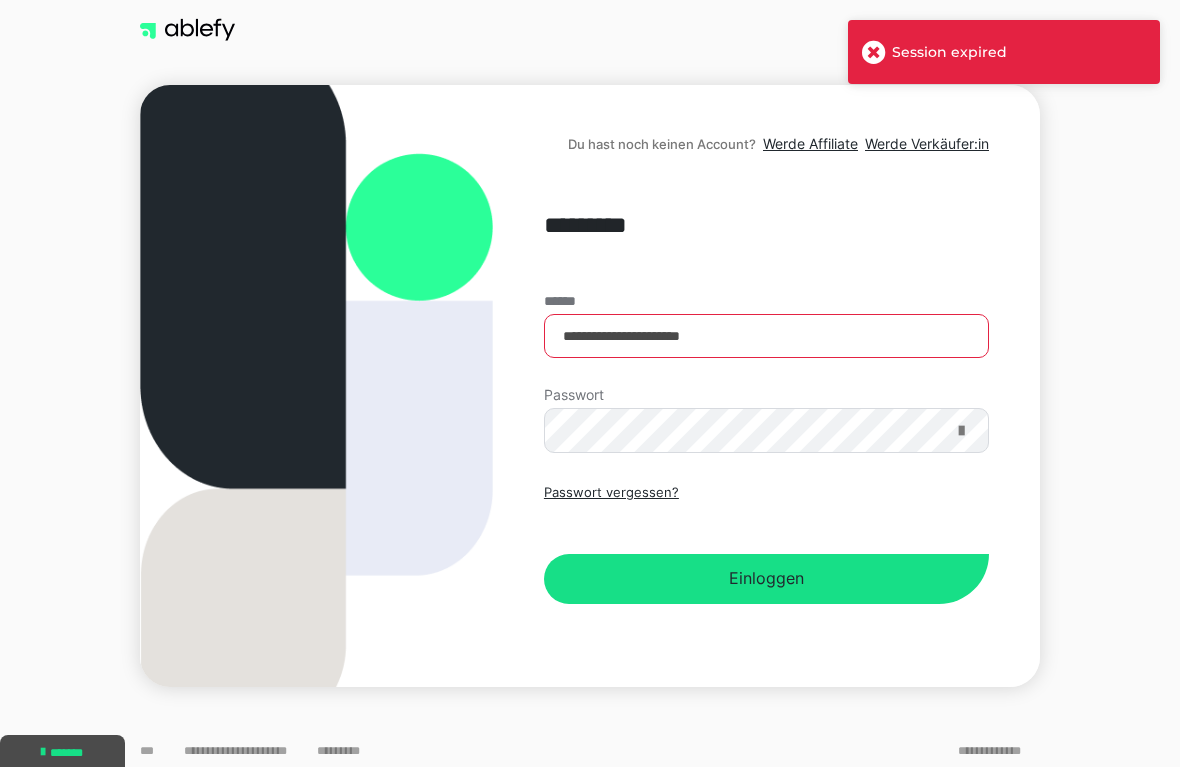 click at bounding box center [961, 431] 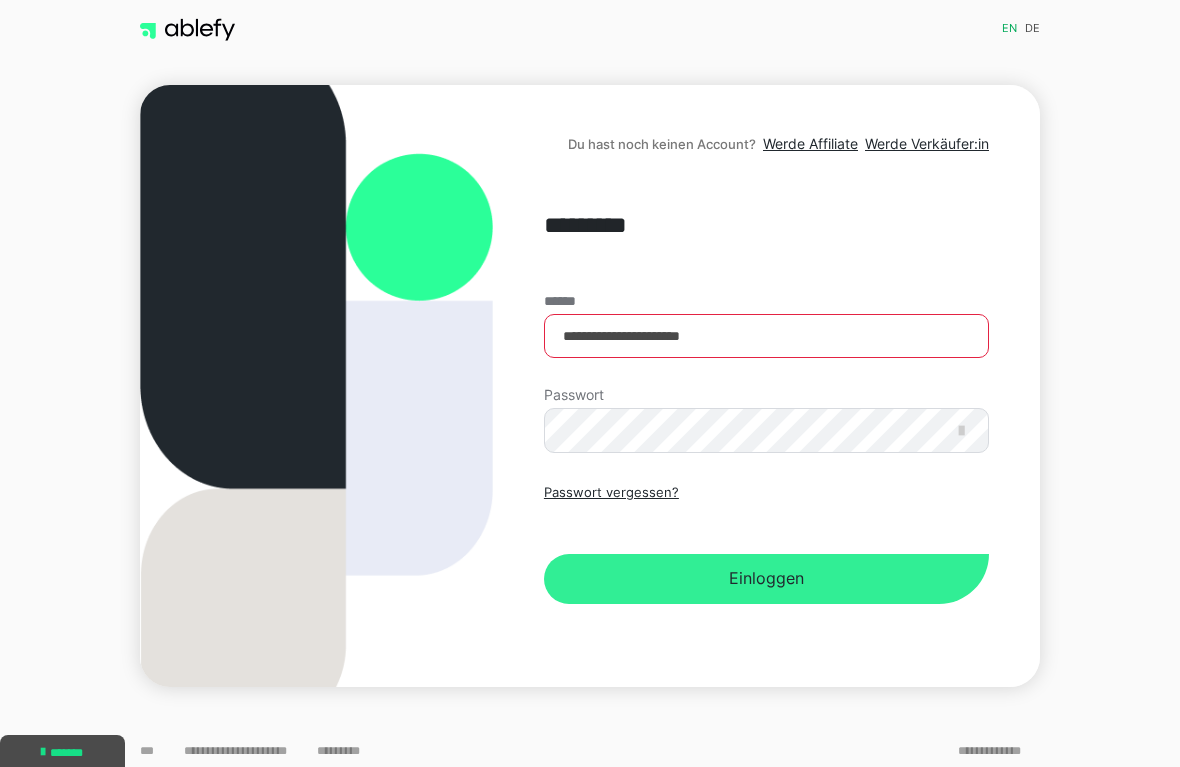 click on "Einloggen" at bounding box center [766, 579] 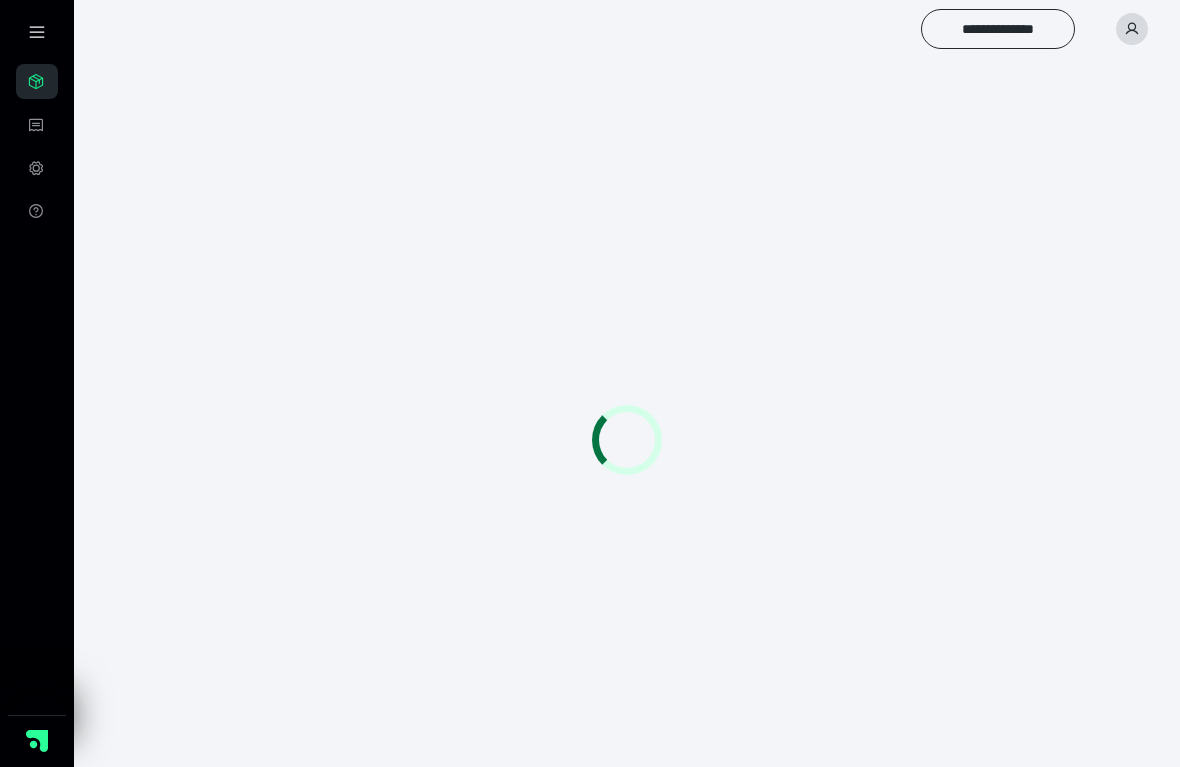 scroll, scrollTop: 0, scrollLeft: 0, axis: both 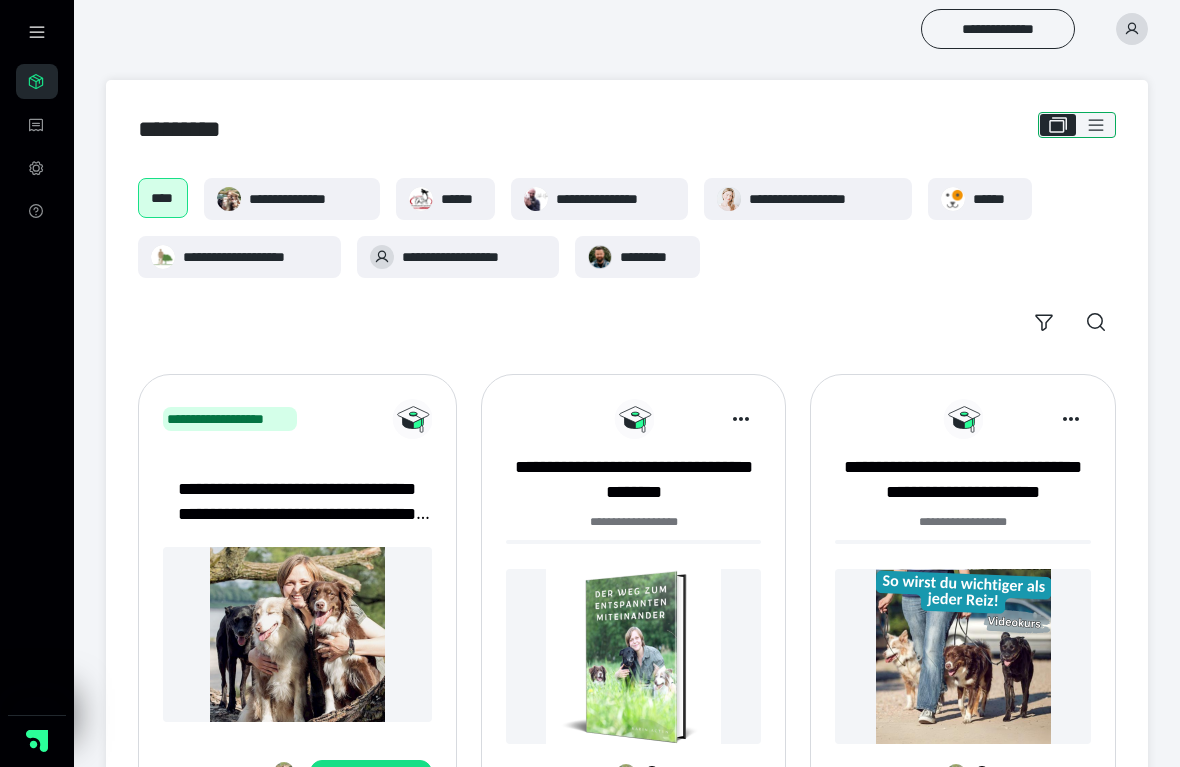 click 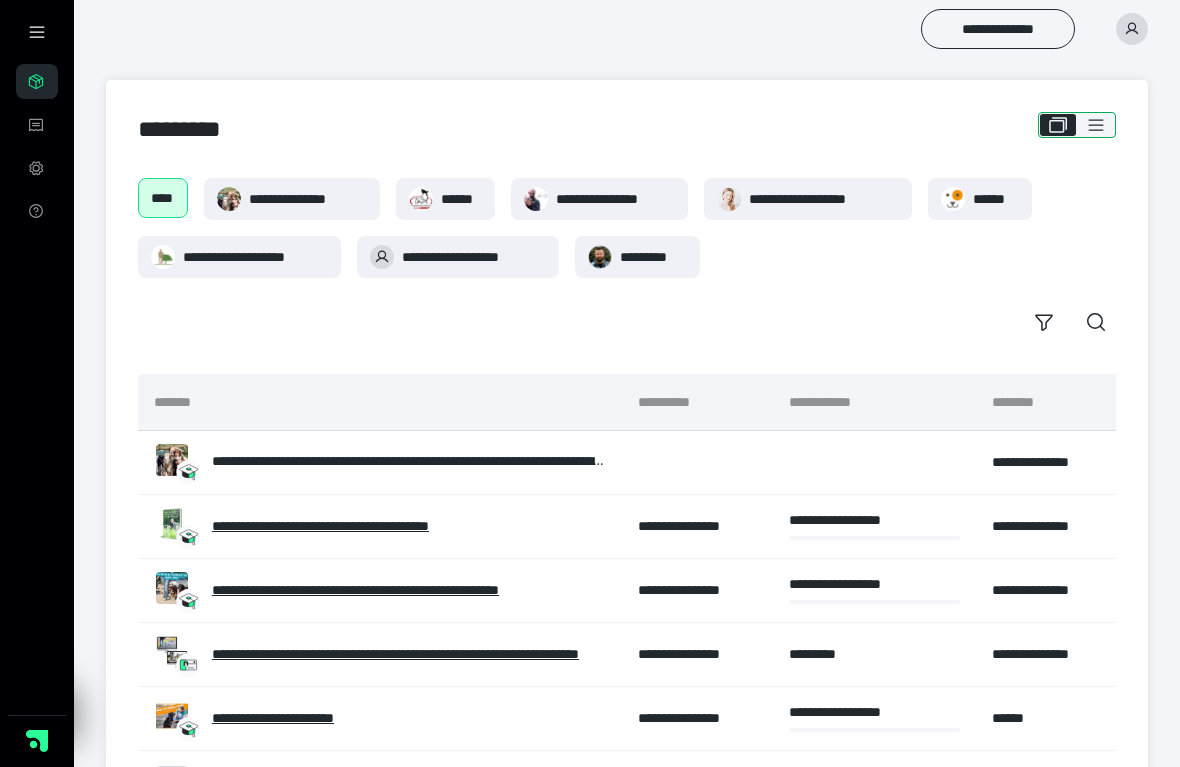 click 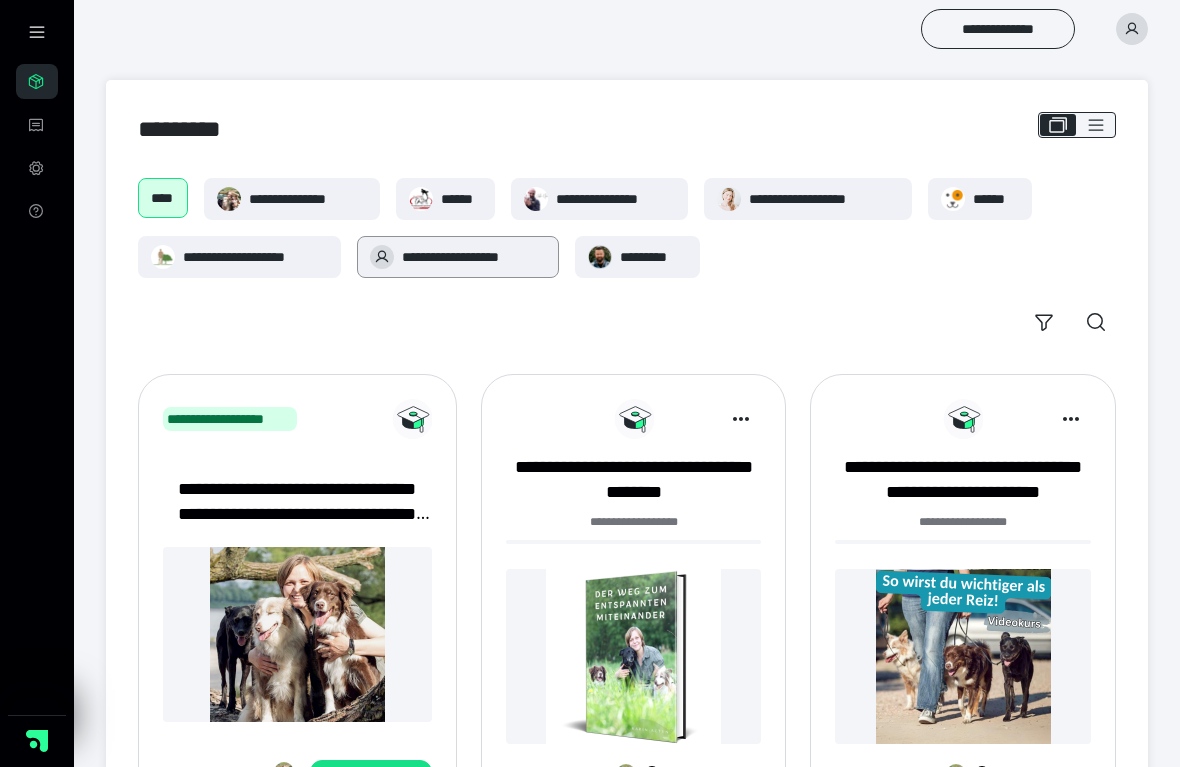 click on "**********" at bounding box center (474, 257) 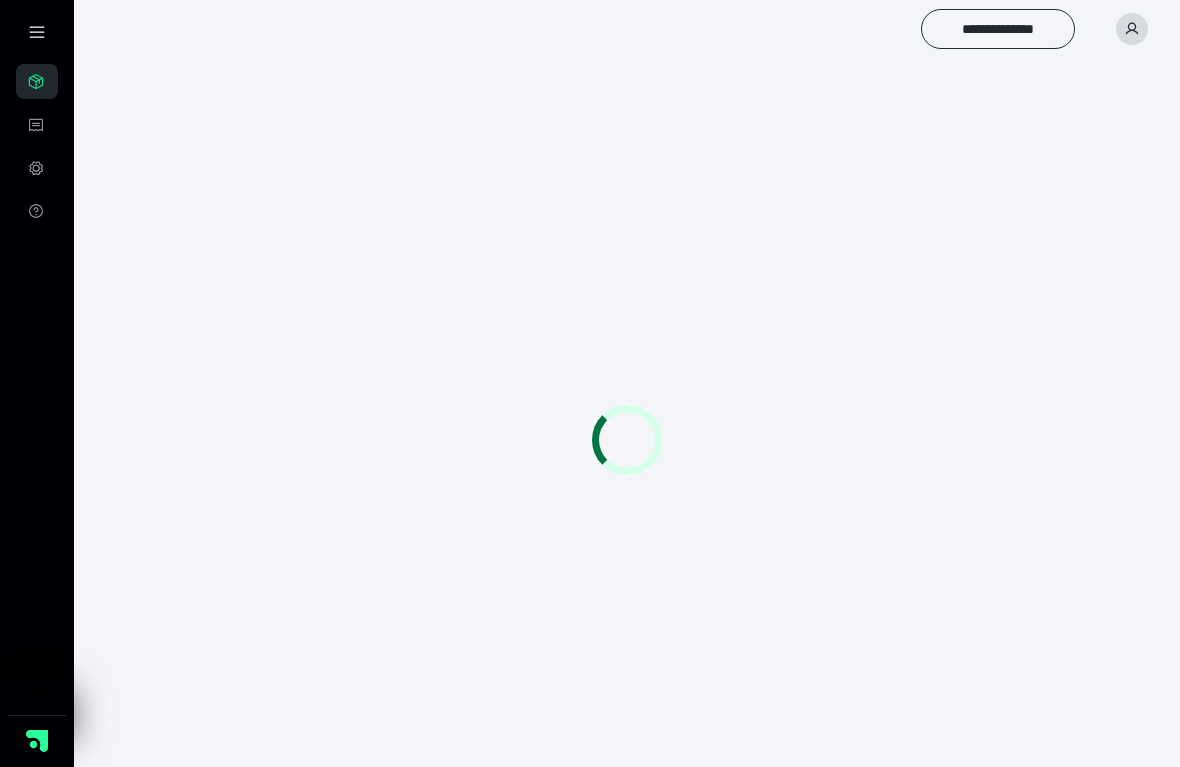 scroll, scrollTop: 0, scrollLeft: 0, axis: both 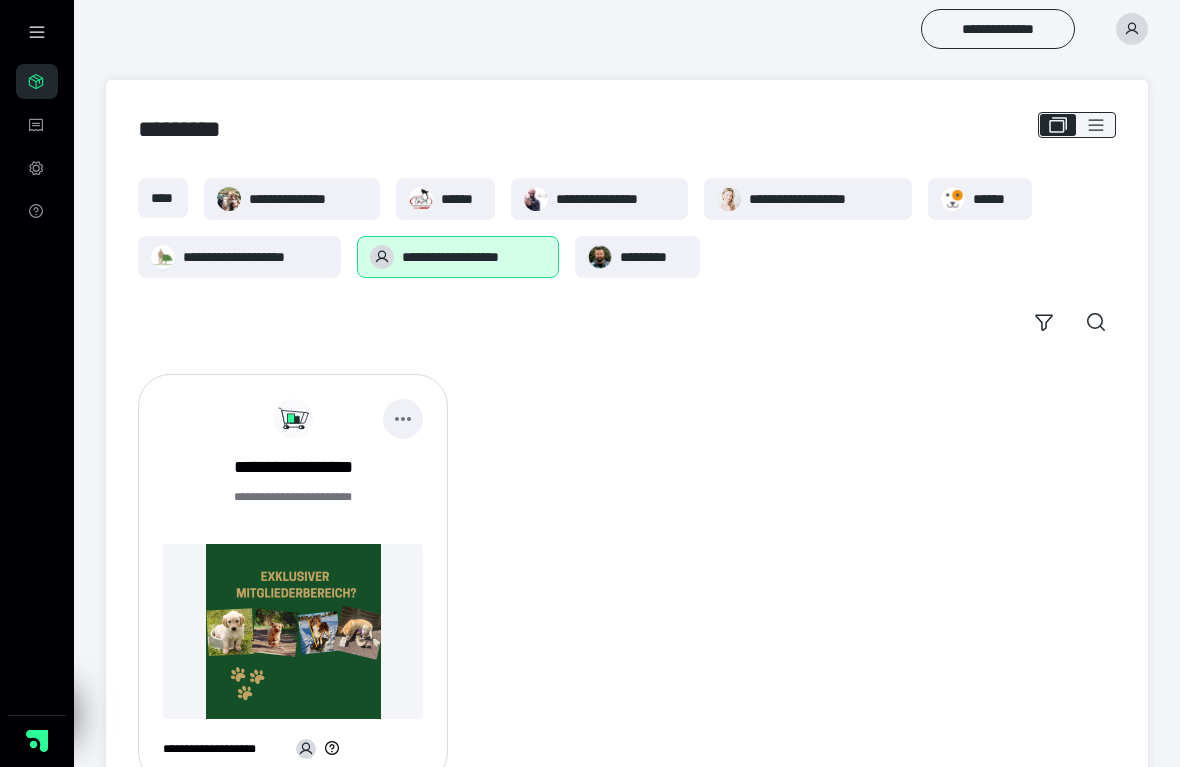 click 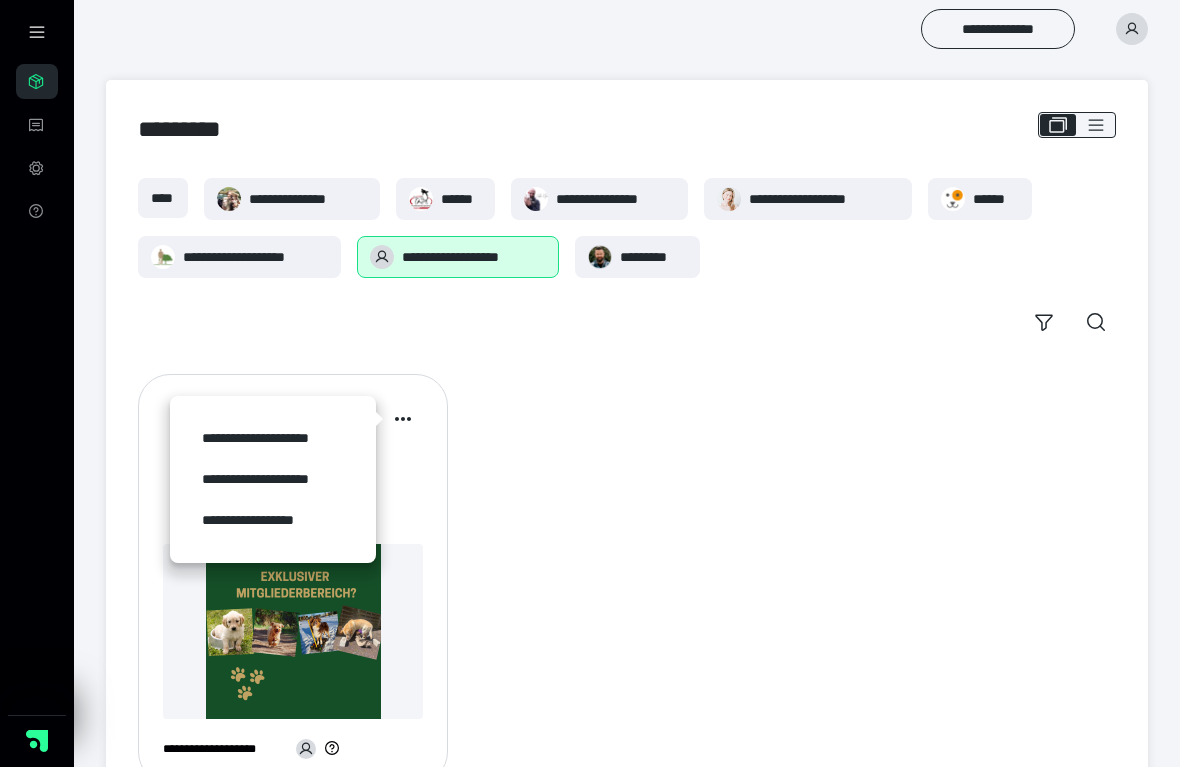 click on "**********" at bounding box center (627, 579) 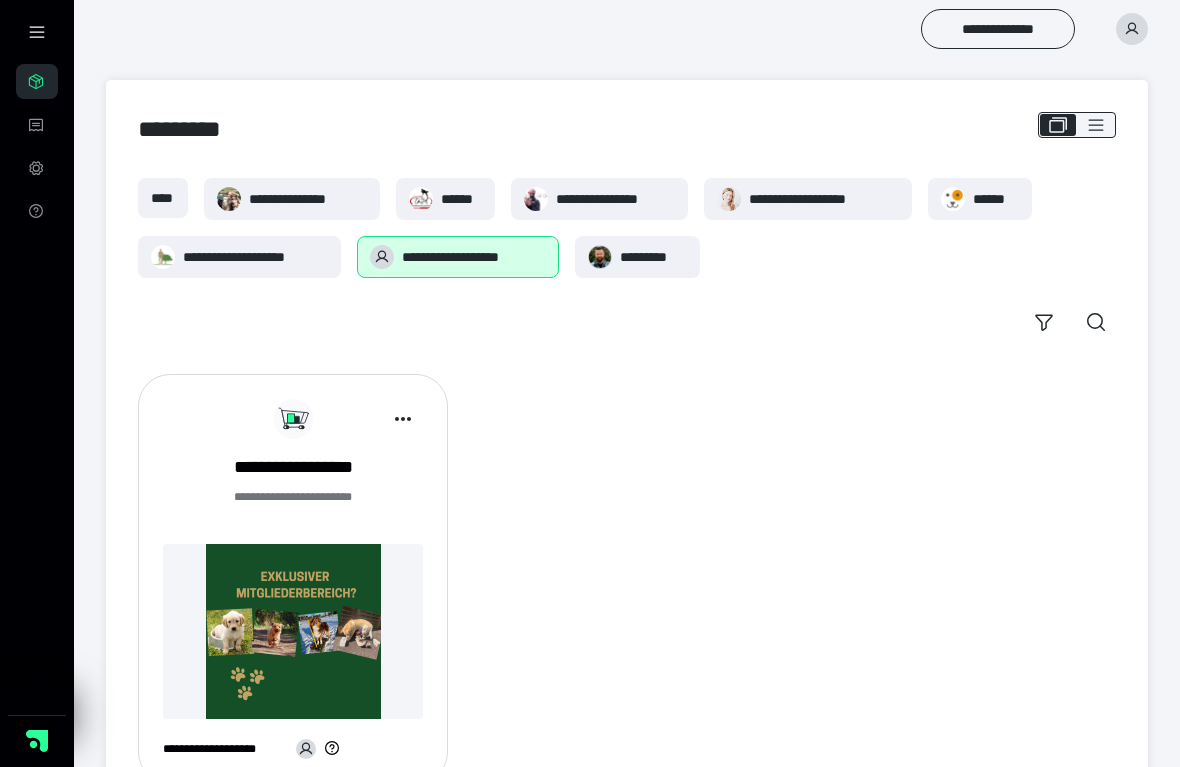scroll, scrollTop: 0, scrollLeft: 0, axis: both 